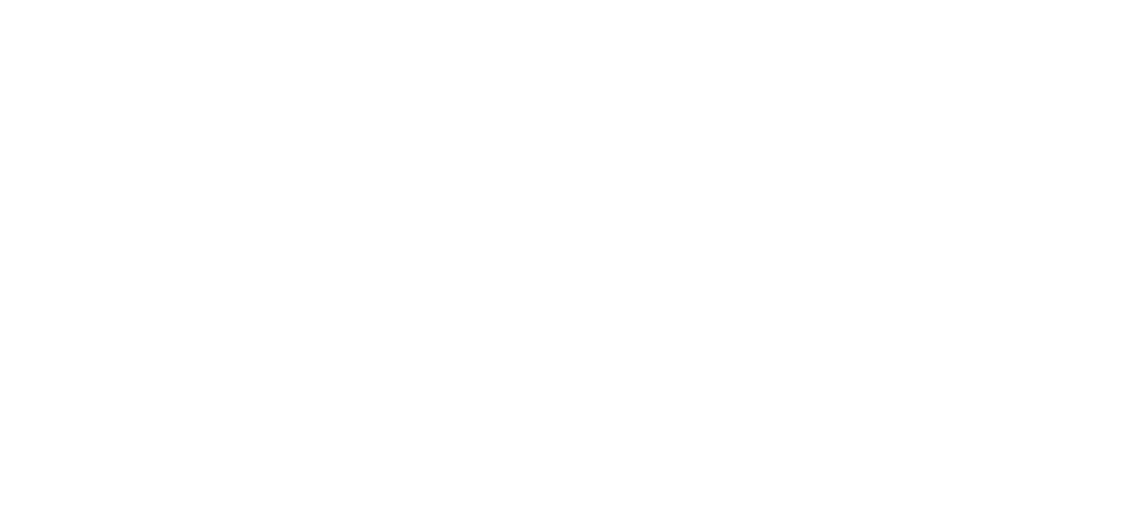 scroll, scrollTop: 0, scrollLeft: 0, axis: both 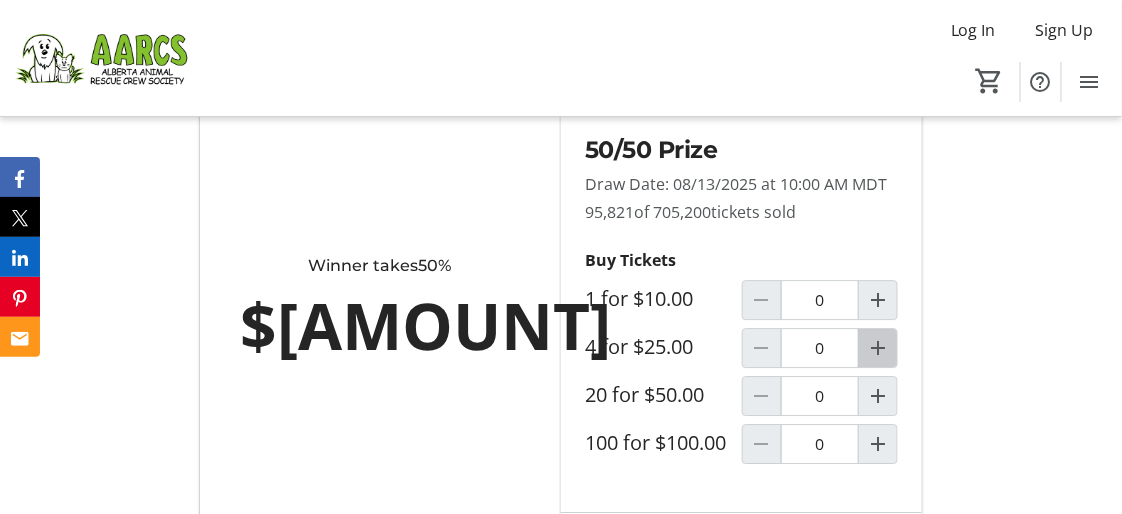 click at bounding box center (878, 348) 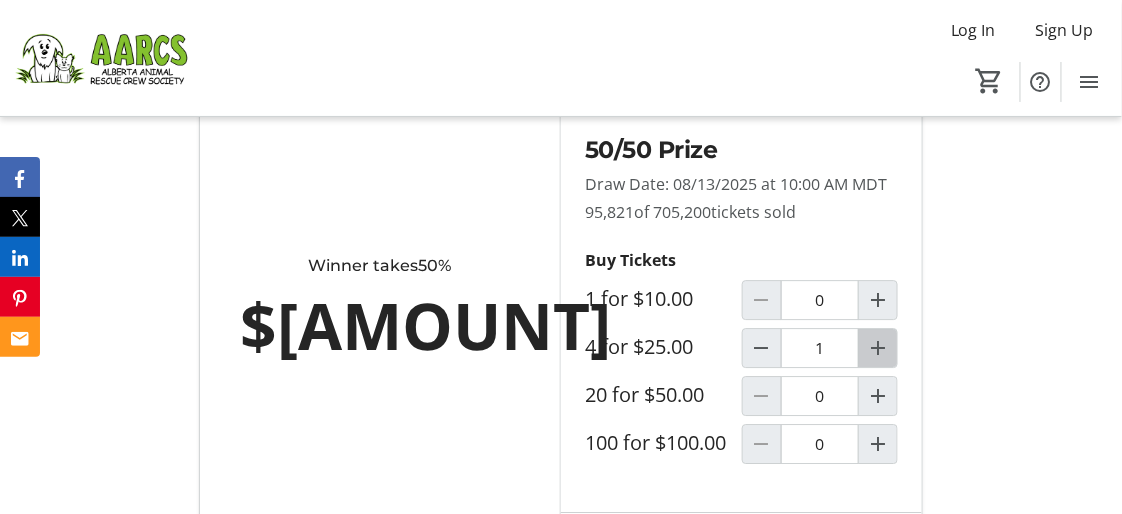 click at bounding box center (878, 348) 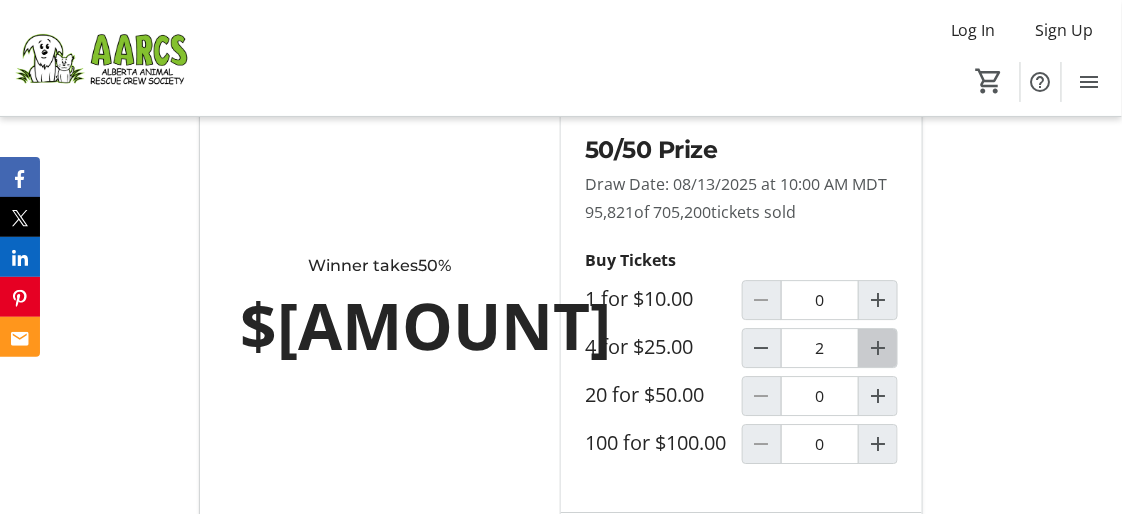 click at bounding box center [878, 348] 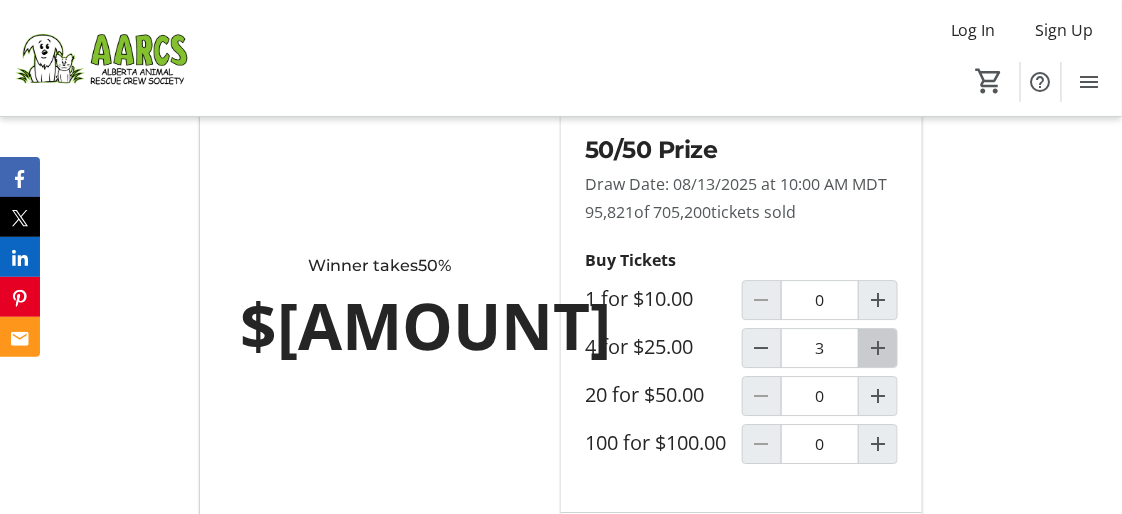 click at bounding box center (878, 348) 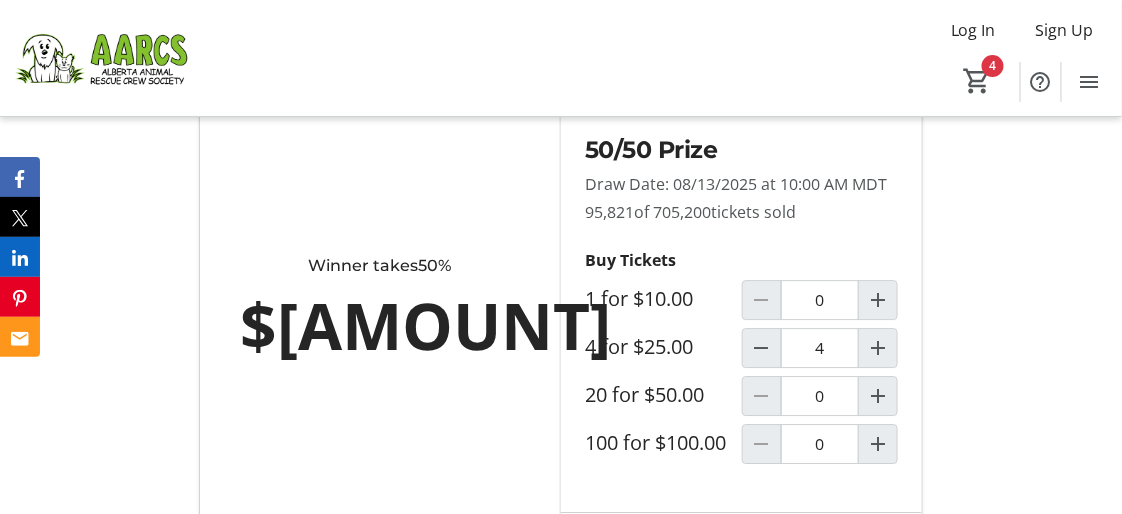 scroll, scrollTop: 1499, scrollLeft: 0, axis: vertical 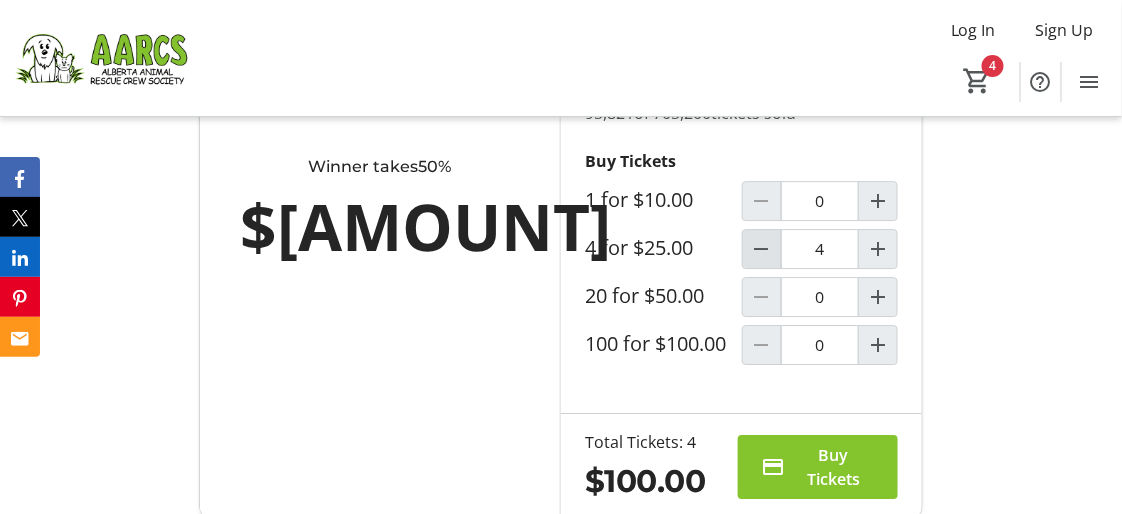 click at bounding box center [762, 249] 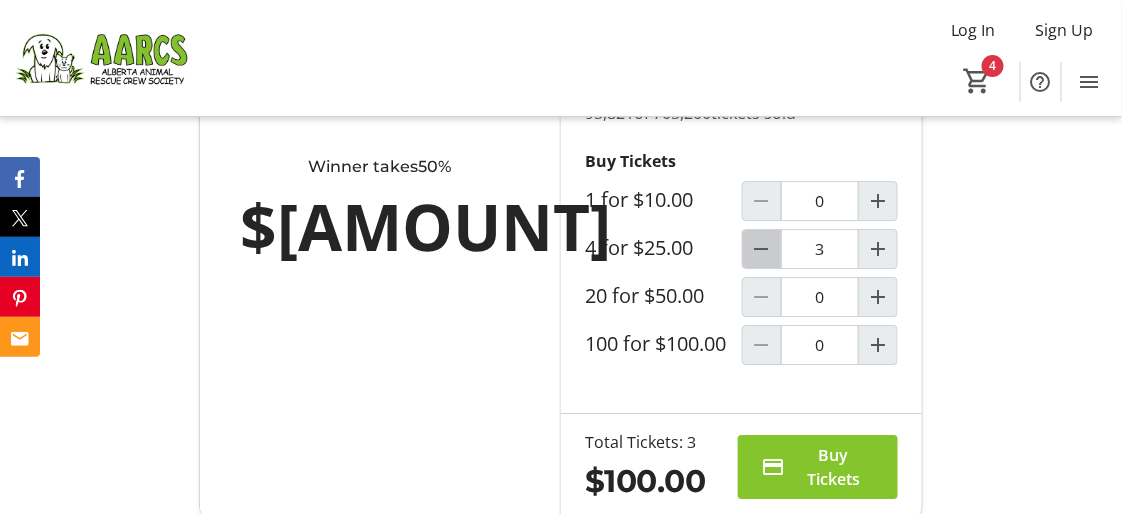 click at bounding box center (762, 249) 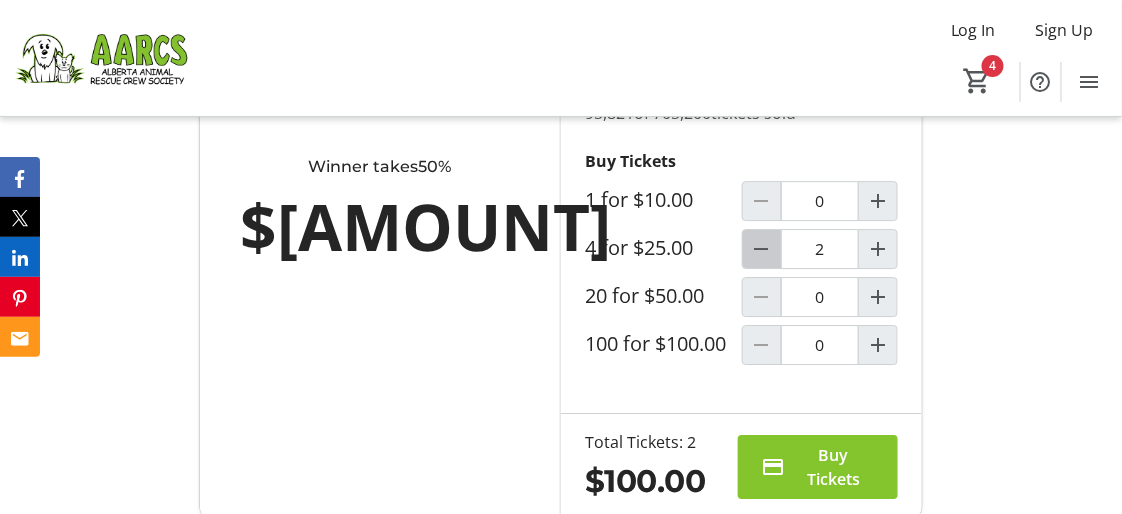 click at bounding box center (762, 249) 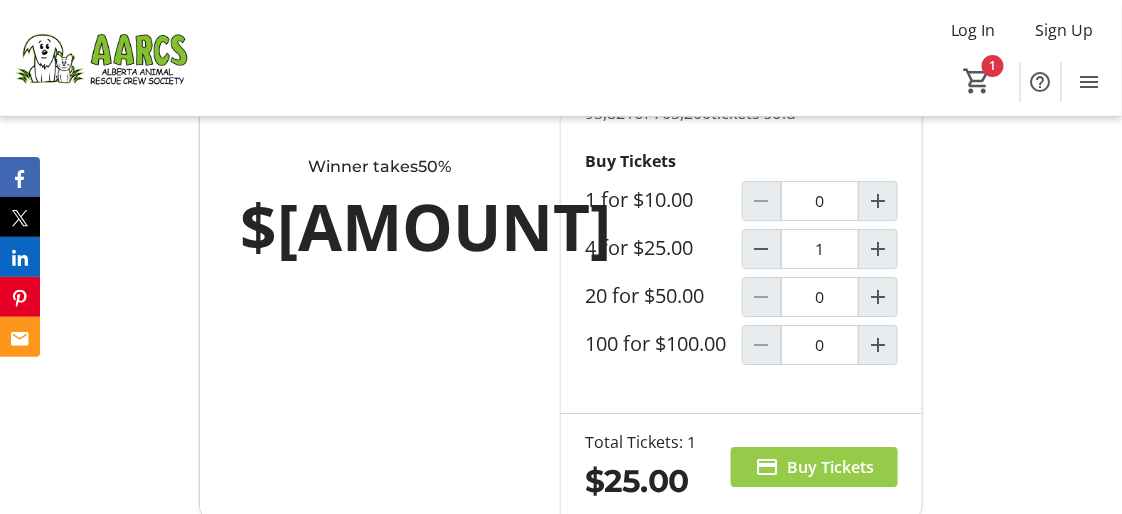 click on "Buy Tickets" at bounding box center (830, 467) 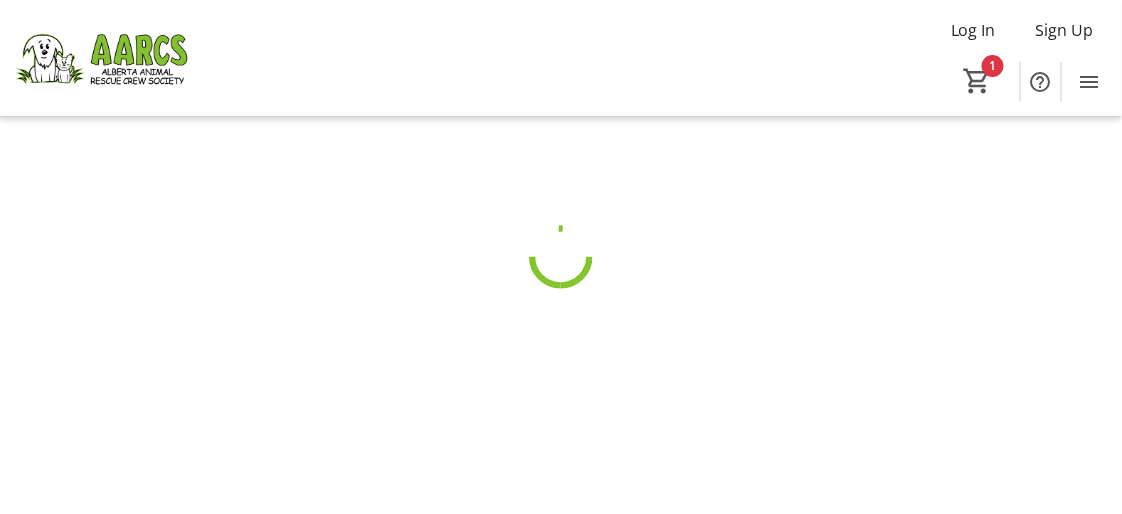 scroll, scrollTop: 0, scrollLeft: 0, axis: both 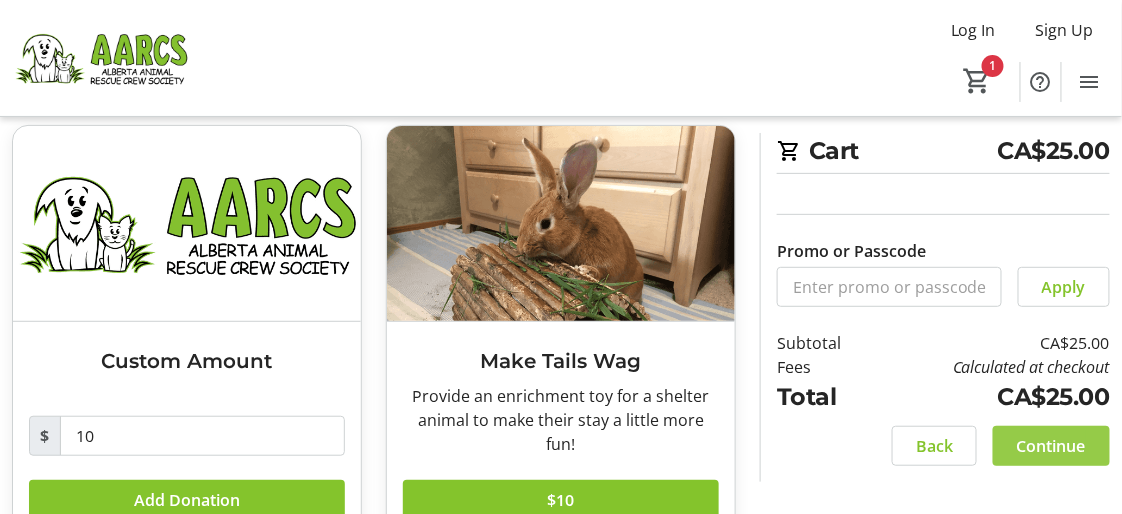 click on "Continue" 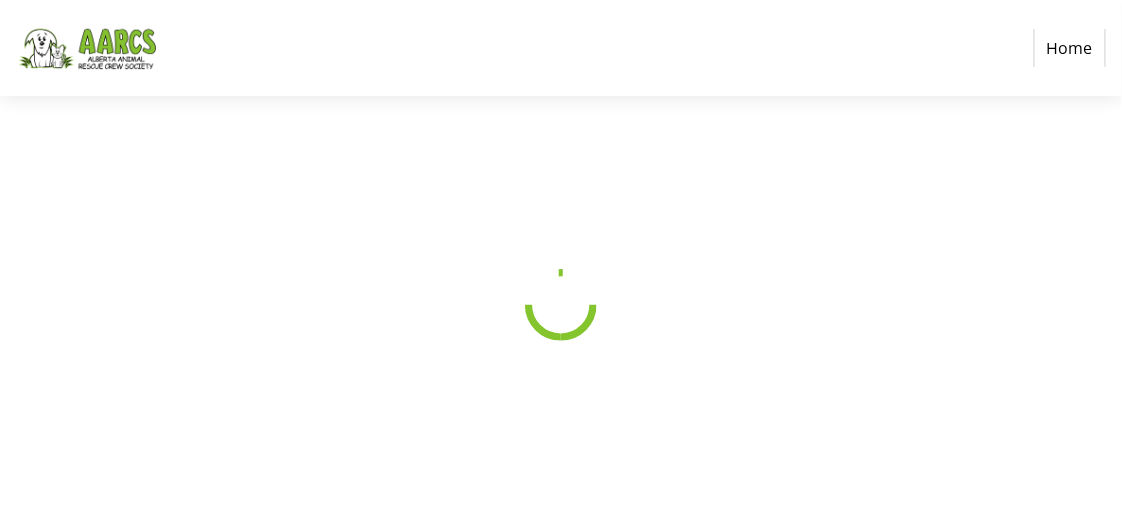 scroll, scrollTop: 0, scrollLeft: 0, axis: both 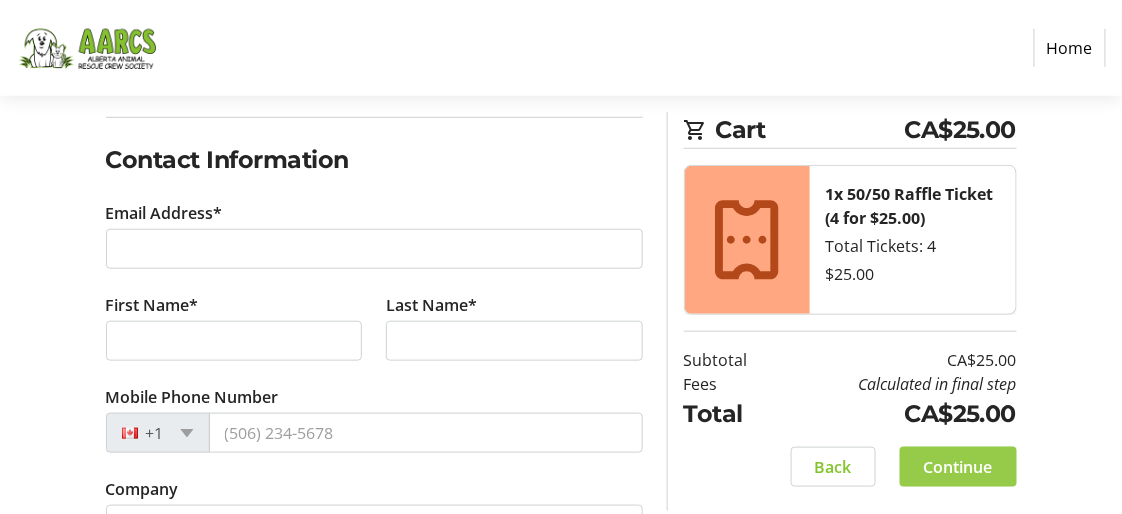 click on "Continue" 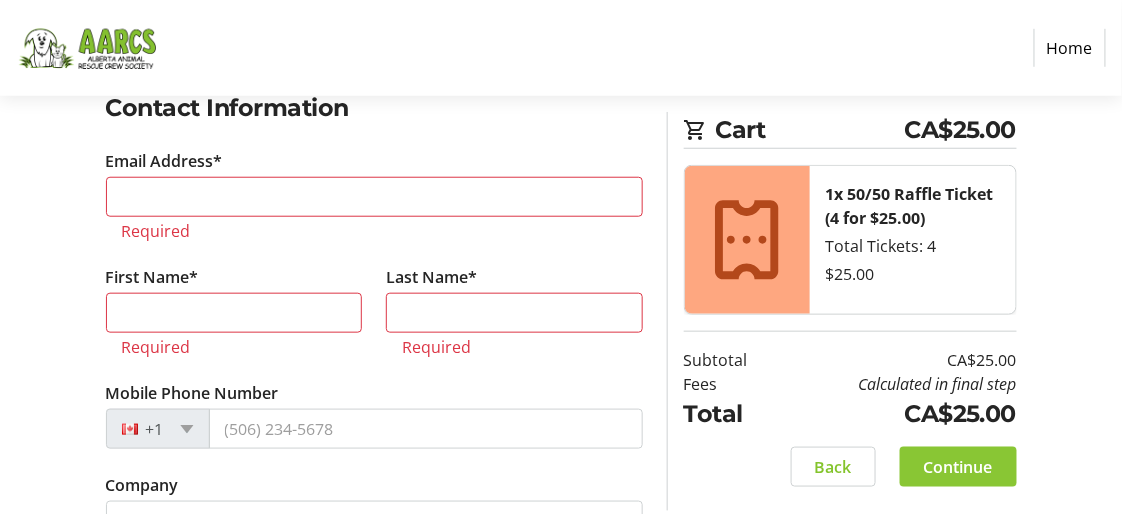 scroll, scrollTop: 372, scrollLeft: 0, axis: vertical 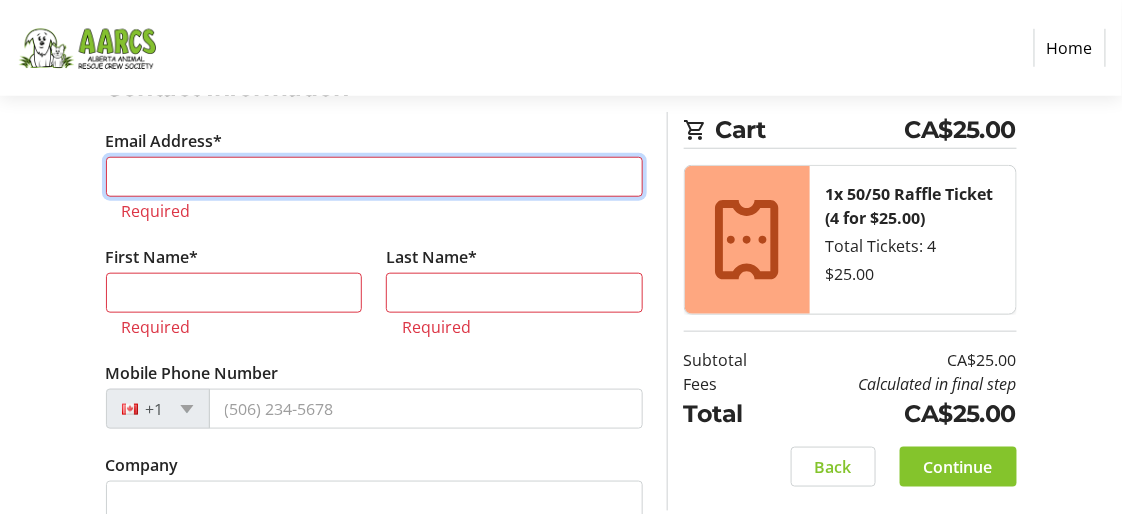 click on "Email Address*" at bounding box center (374, 177) 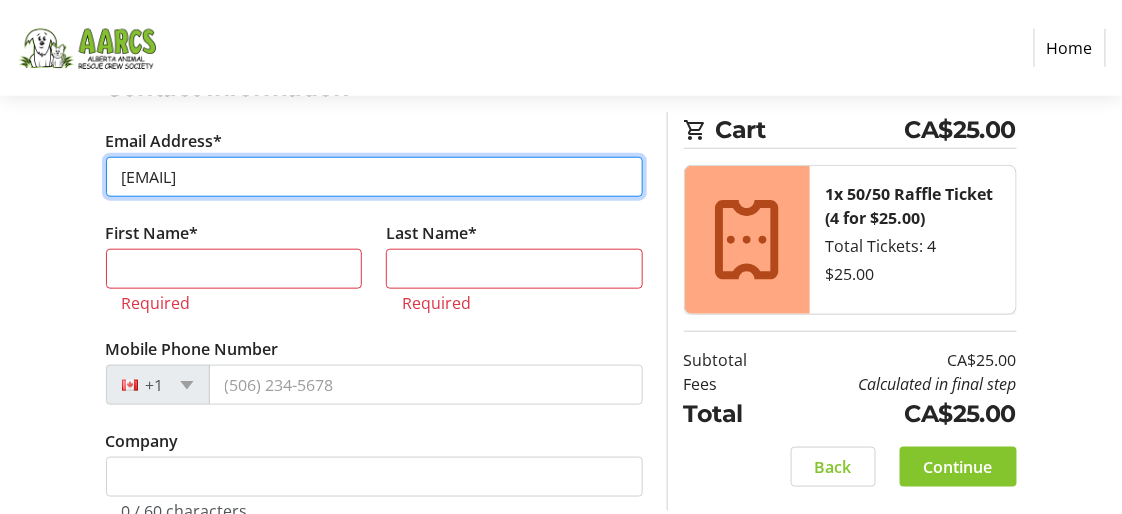 type on "[EMAIL]" 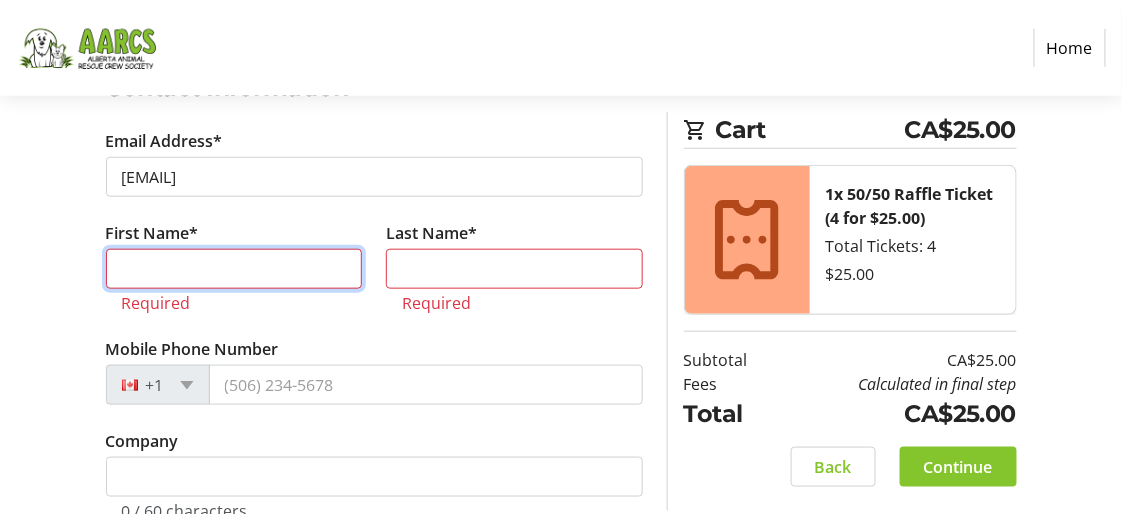 click on "First Name*" at bounding box center [234, 269] 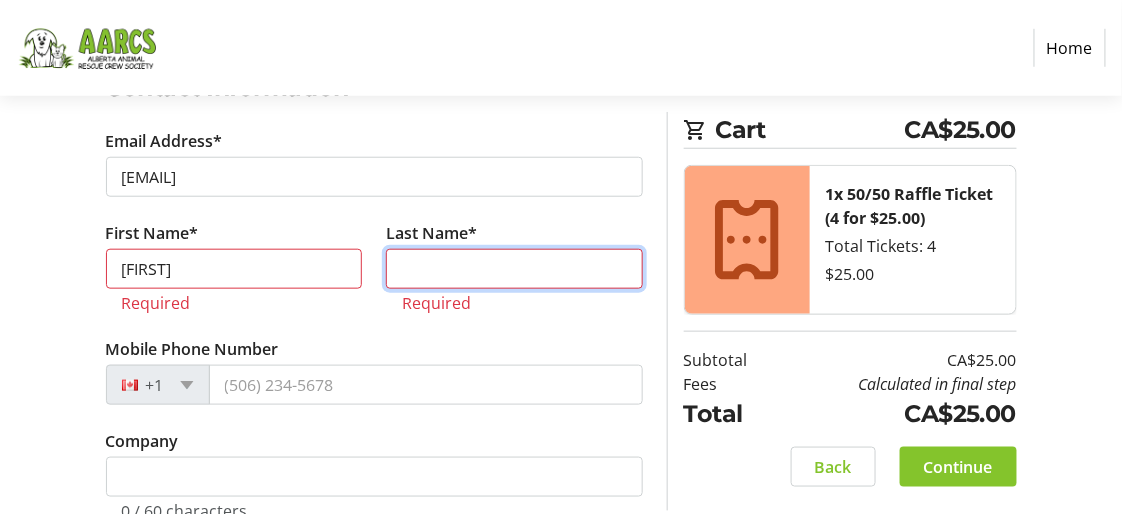 type on "[LAST]" 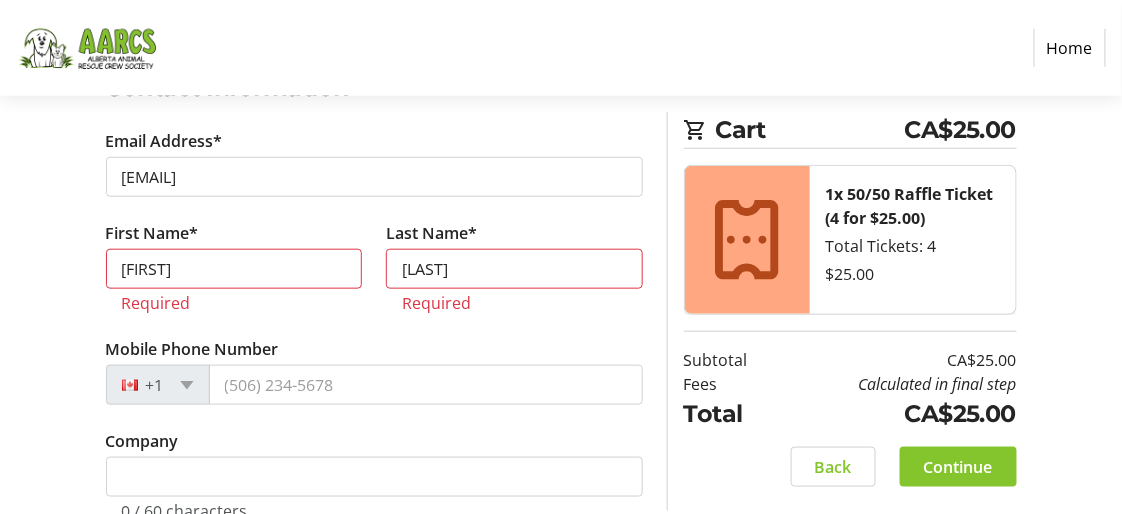type on "[NUMBER] [STREET]" 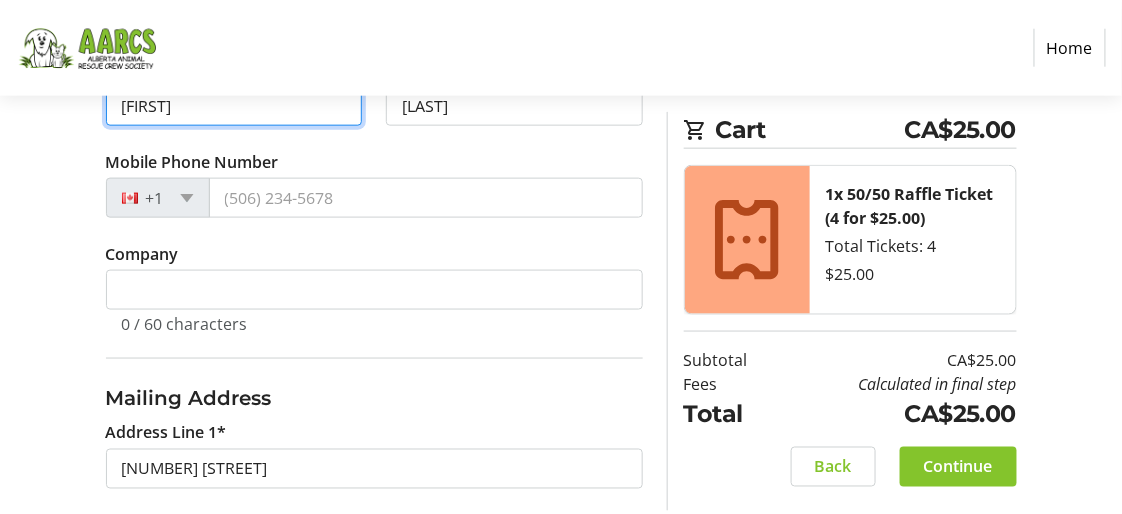 scroll, scrollTop: 572, scrollLeft: 0, axis: vertical 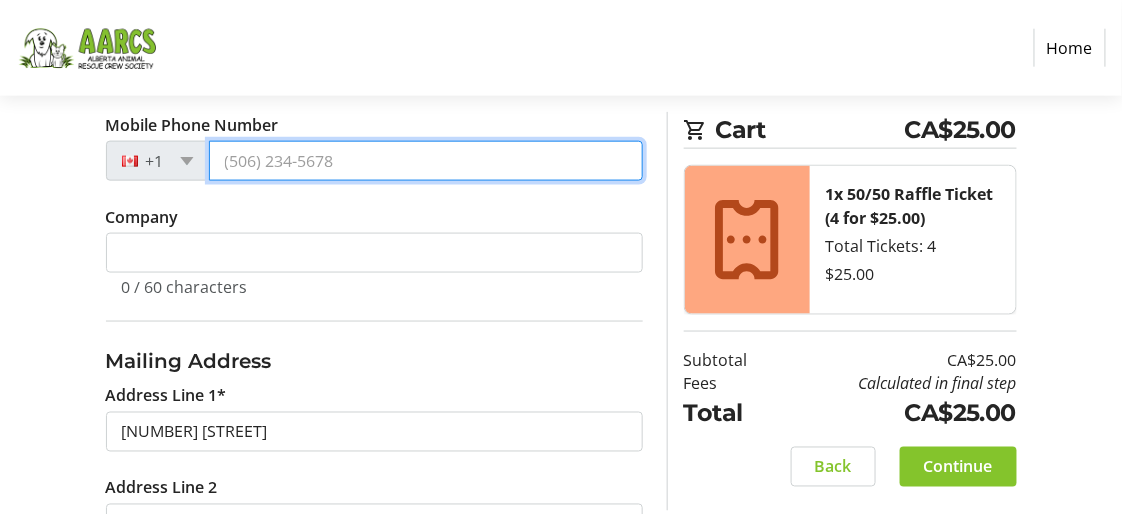 click on "Mobile Phone Number" at bounding box center [426, 161] 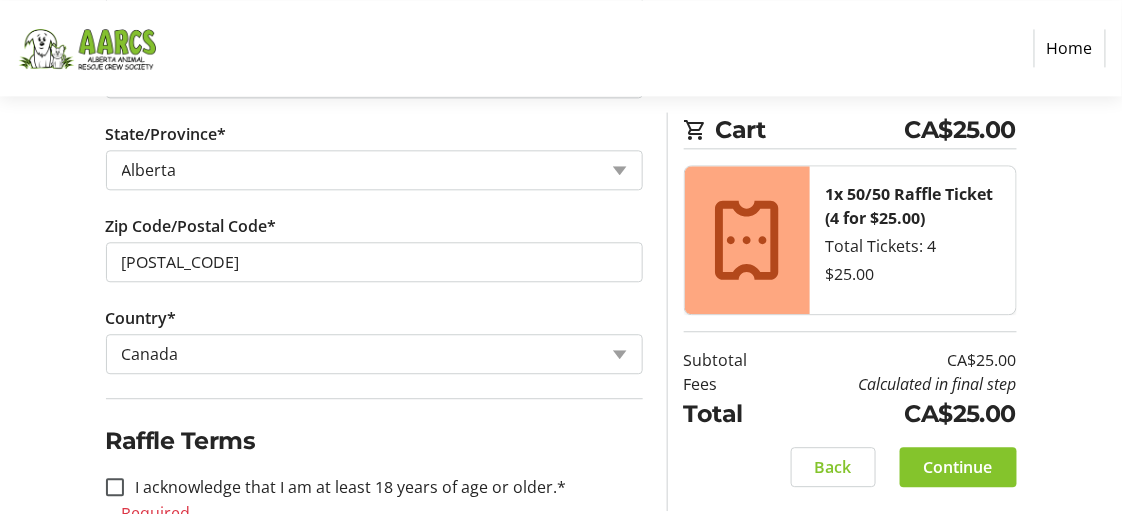 scroll, scrollTop: 1156, scrollLeft: 0, axis: vertical 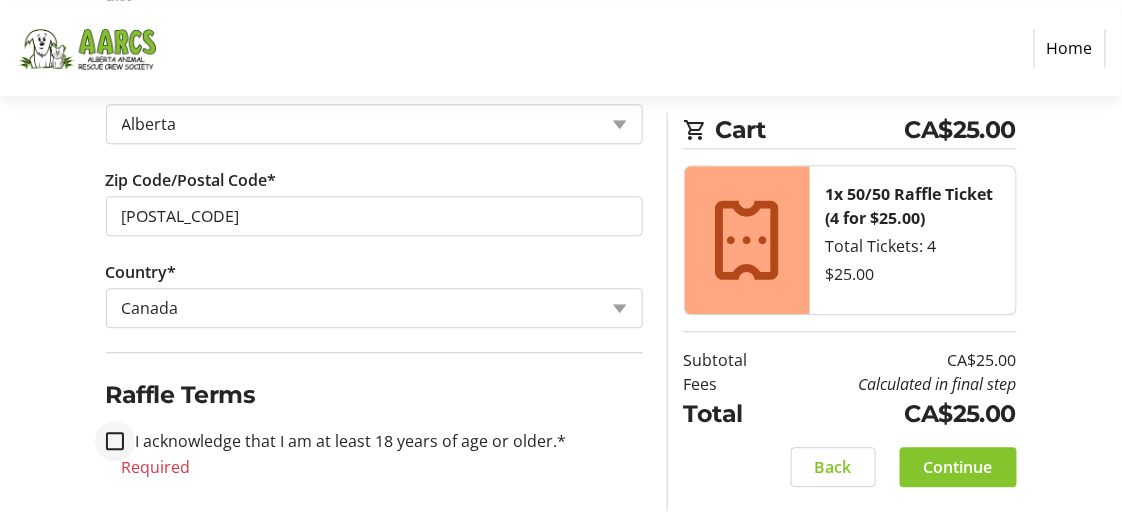 type on "[PHONE]" 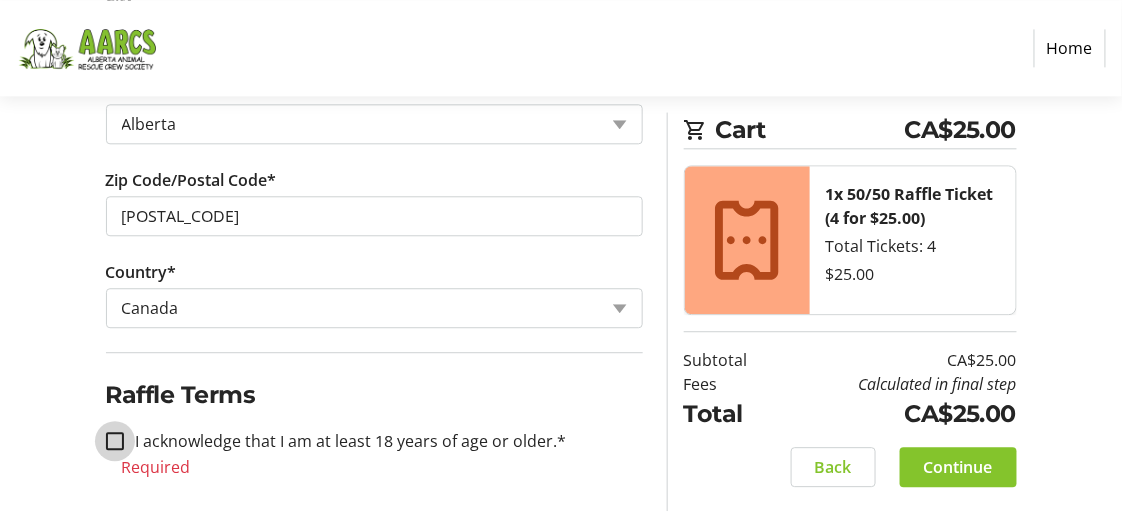 click on "I acknowledge that I am at least 18 years of age or older.*" at bounding box center (115, 441) 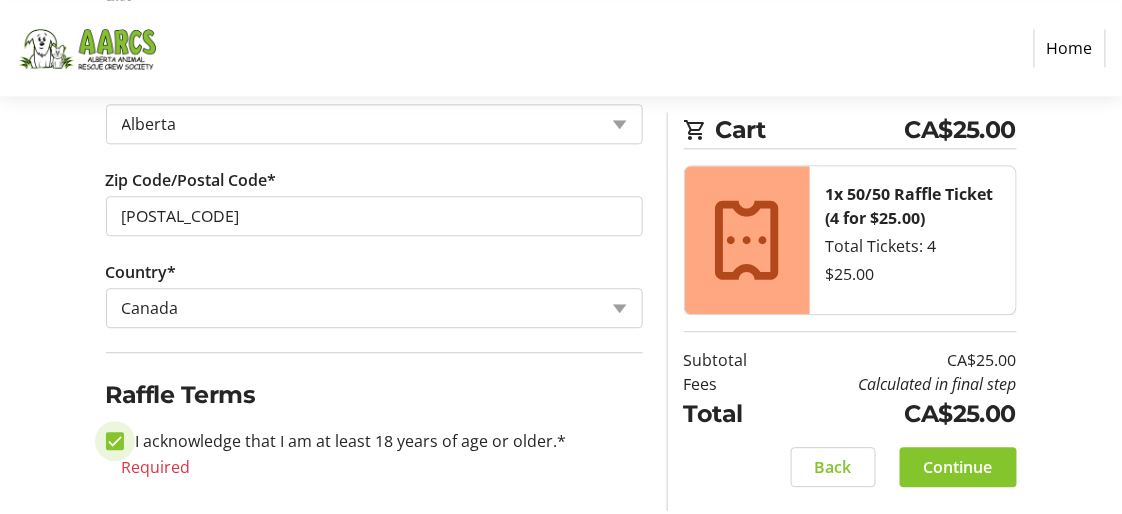 checkbox on "true" 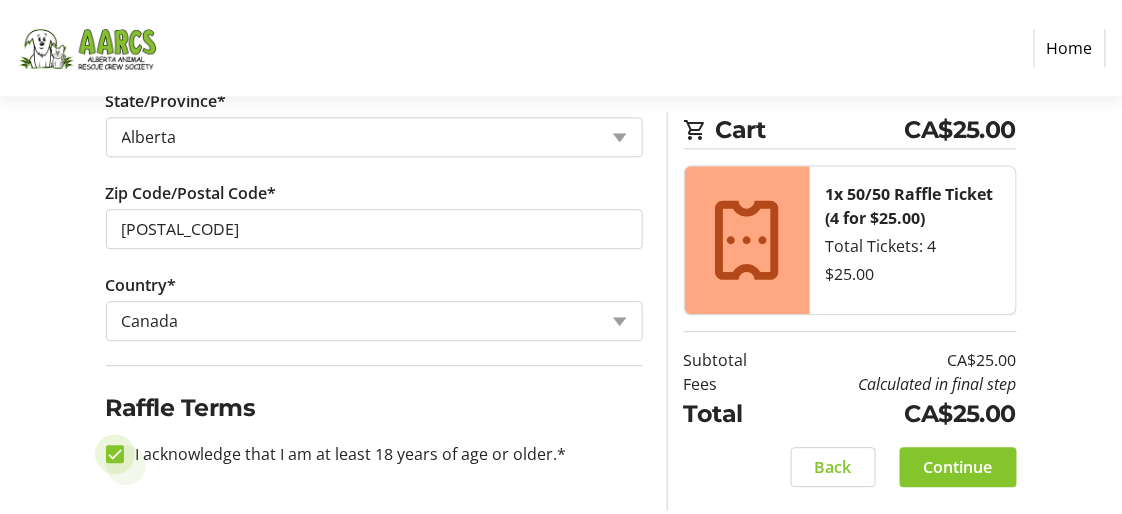 scroll, scrollTop: 1132, scrollLeft: 0, axis: vertical 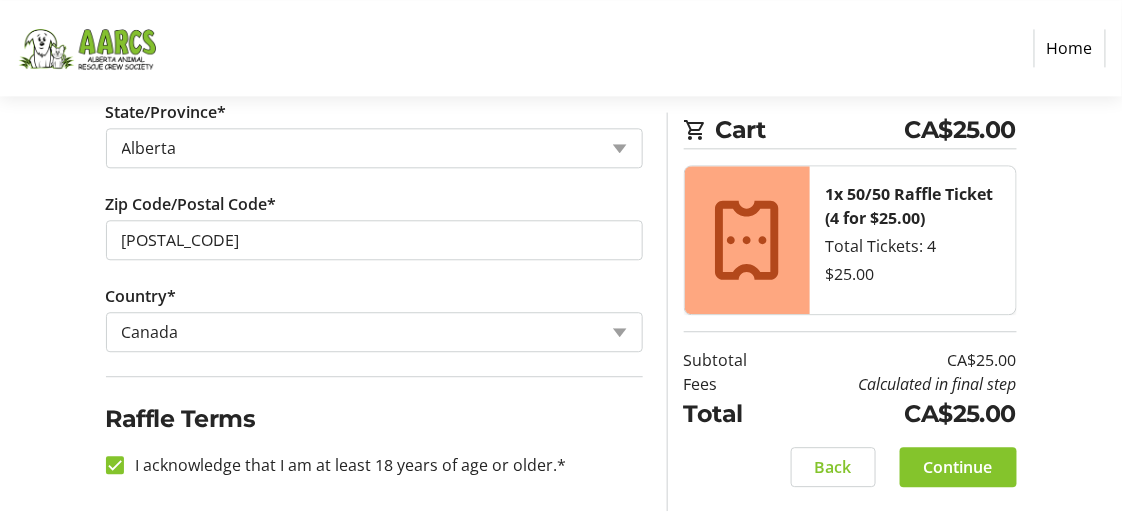 click on "Continue" 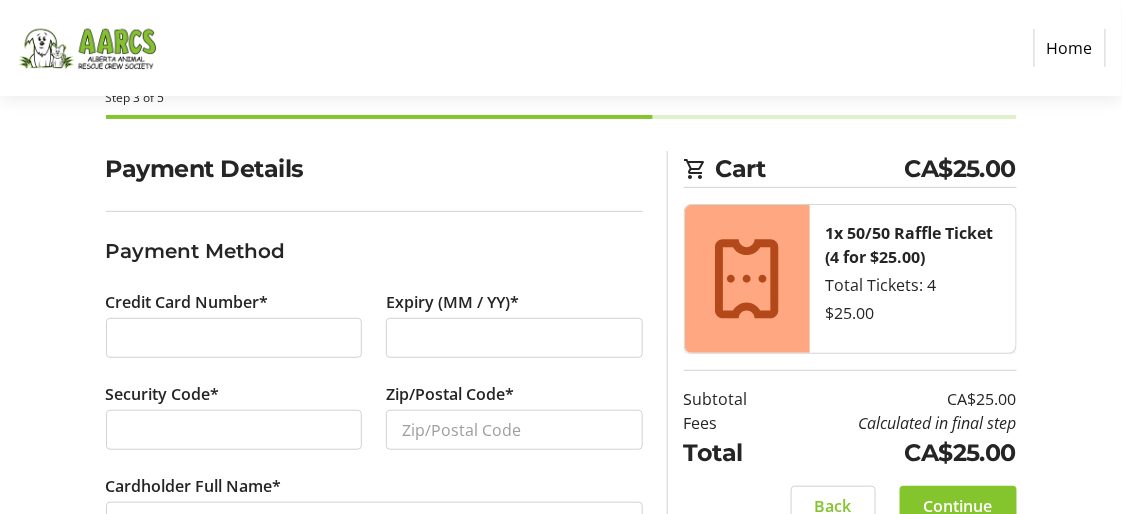 scroll, scrollTop: 82, scrollLeft: 0, axis: vertical 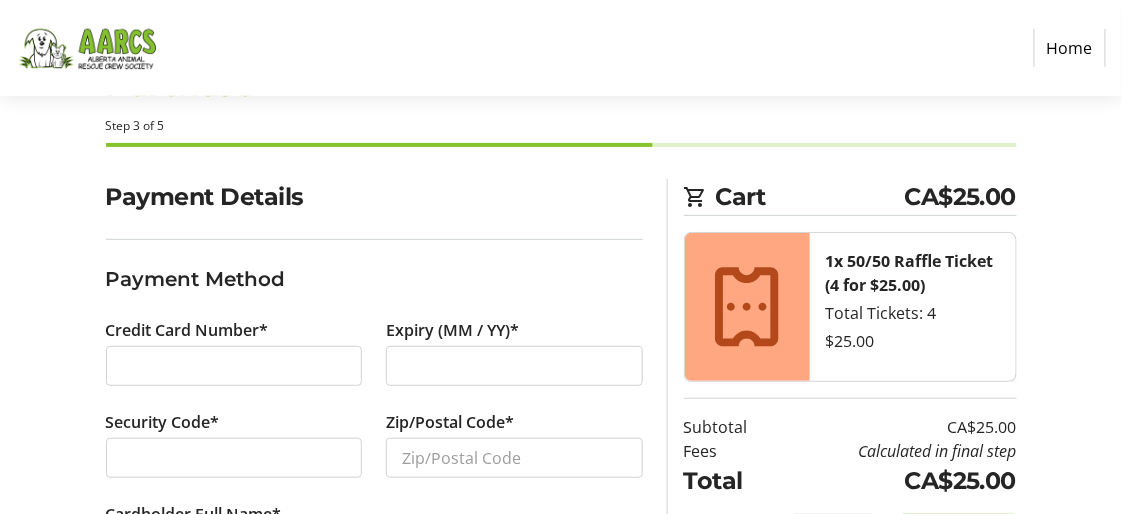 click at bounding box center [234, 458] 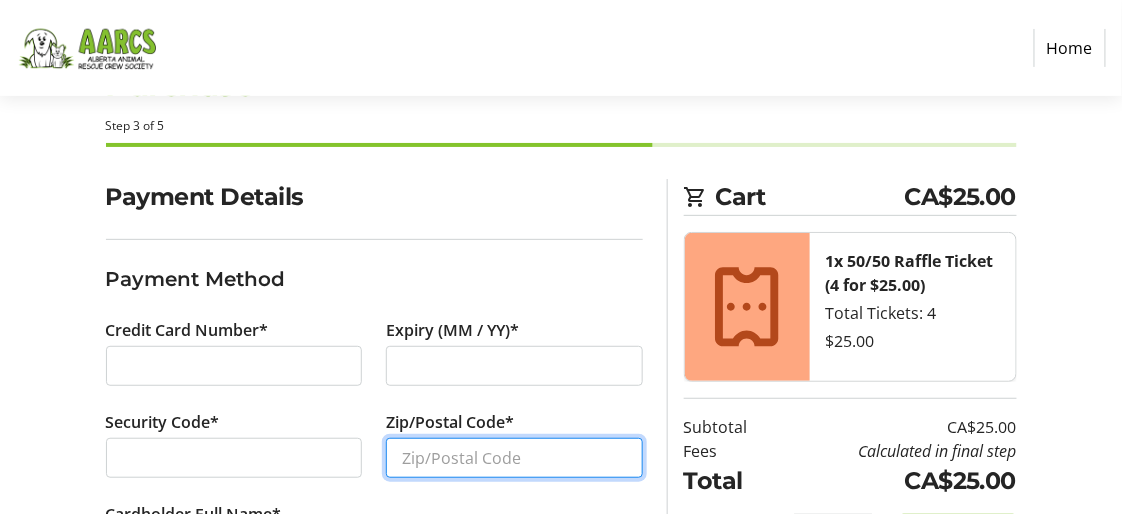 click on "Zip/Postal Code*" at bounding box center [514, 458] 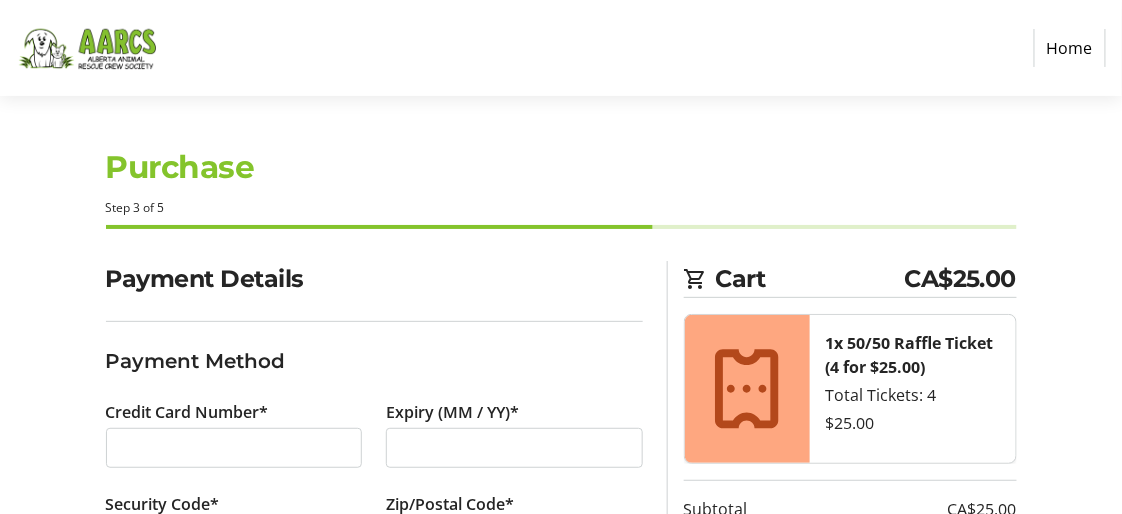 scroll, scrollTop: 182, scrollLeft: 0, axis: vertical 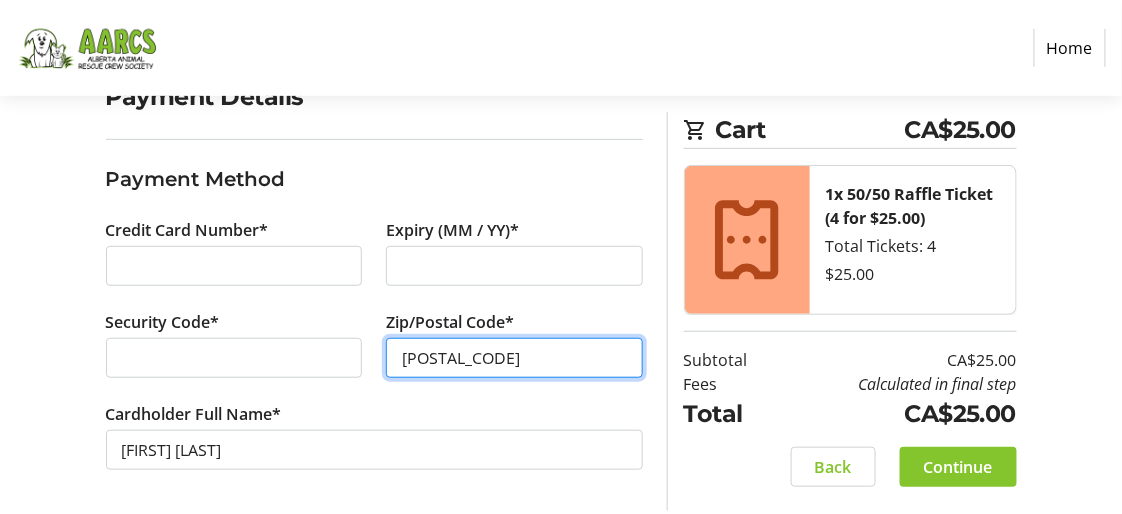 type on "[POSTAL_CODE]" 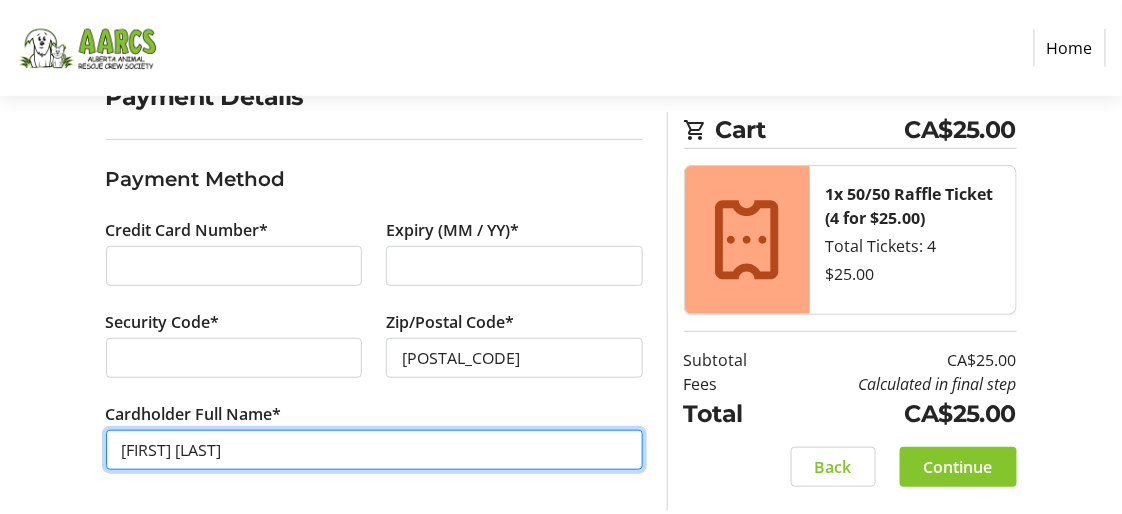 click on "[FIRST] [LAST]" at bounding box center [374, 450] 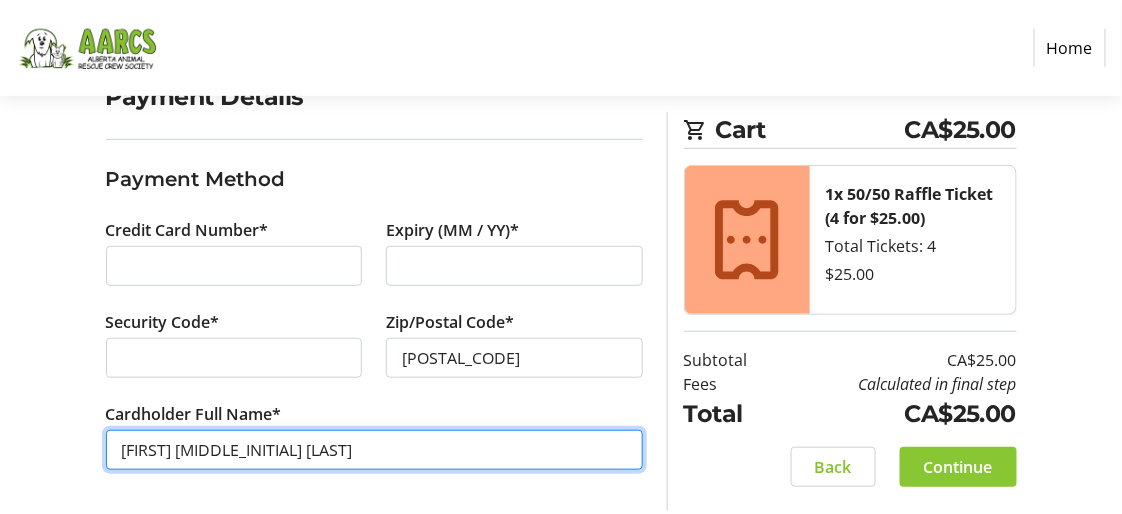 type on "[FIRST] [MIDDLE_INITIAL] [LAST]" 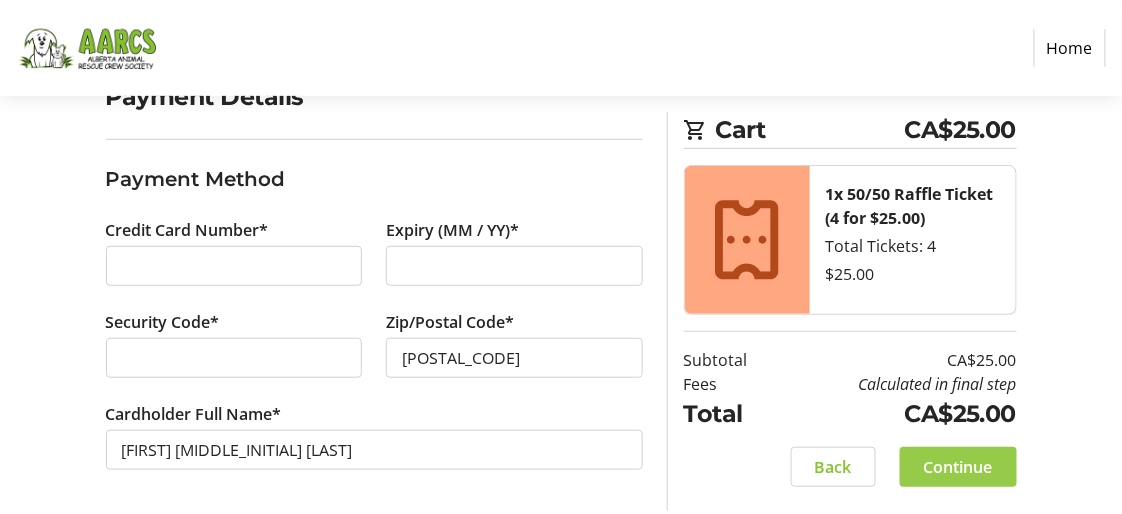 click on "Continue" 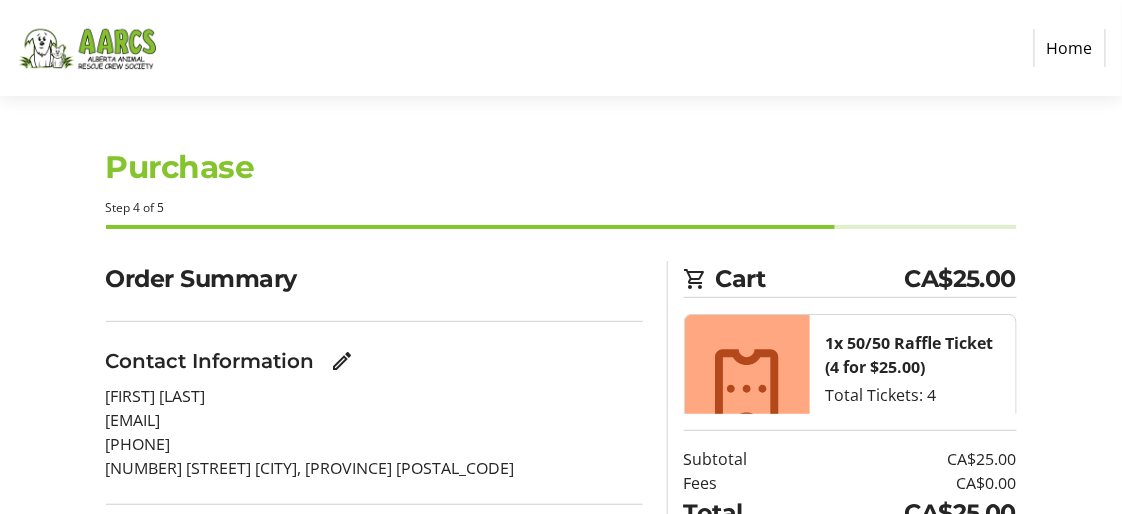 scroll, scrollTop: 179, scrollLeft: 0, axis: vertical 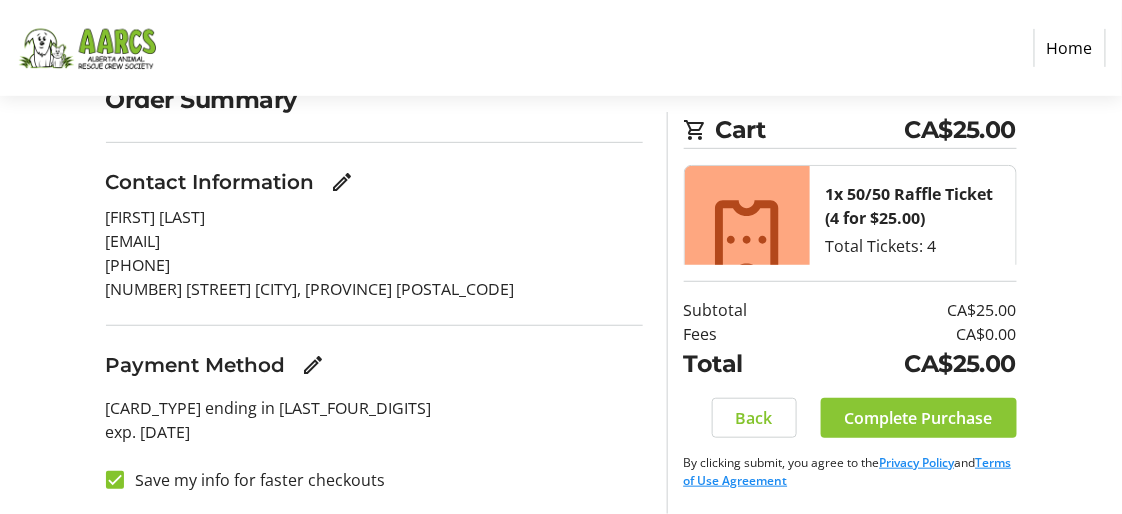 click on "Complete Purchase" 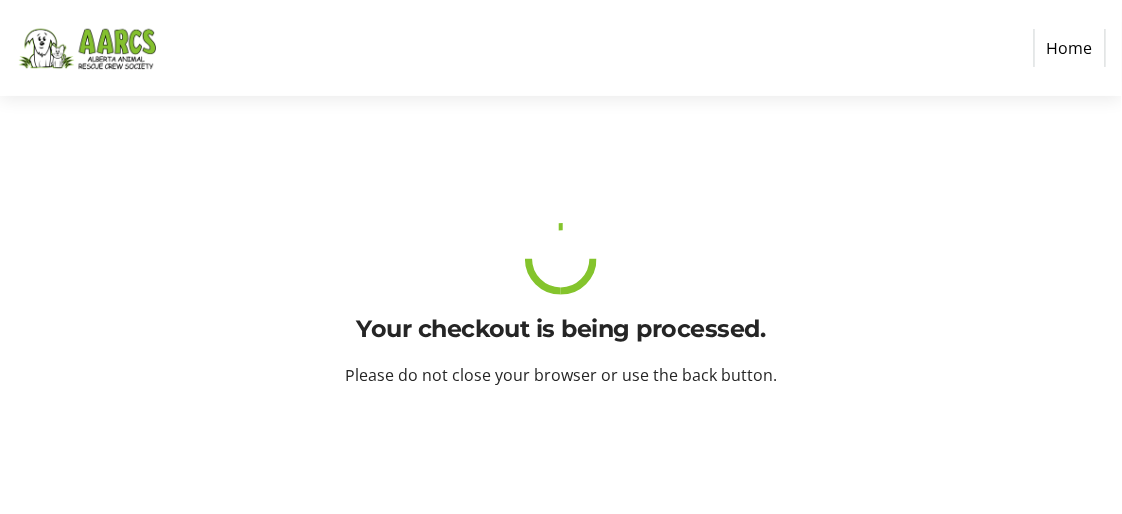 scroll, scrollTop: 0, scrollLeft: 0, axis: both 